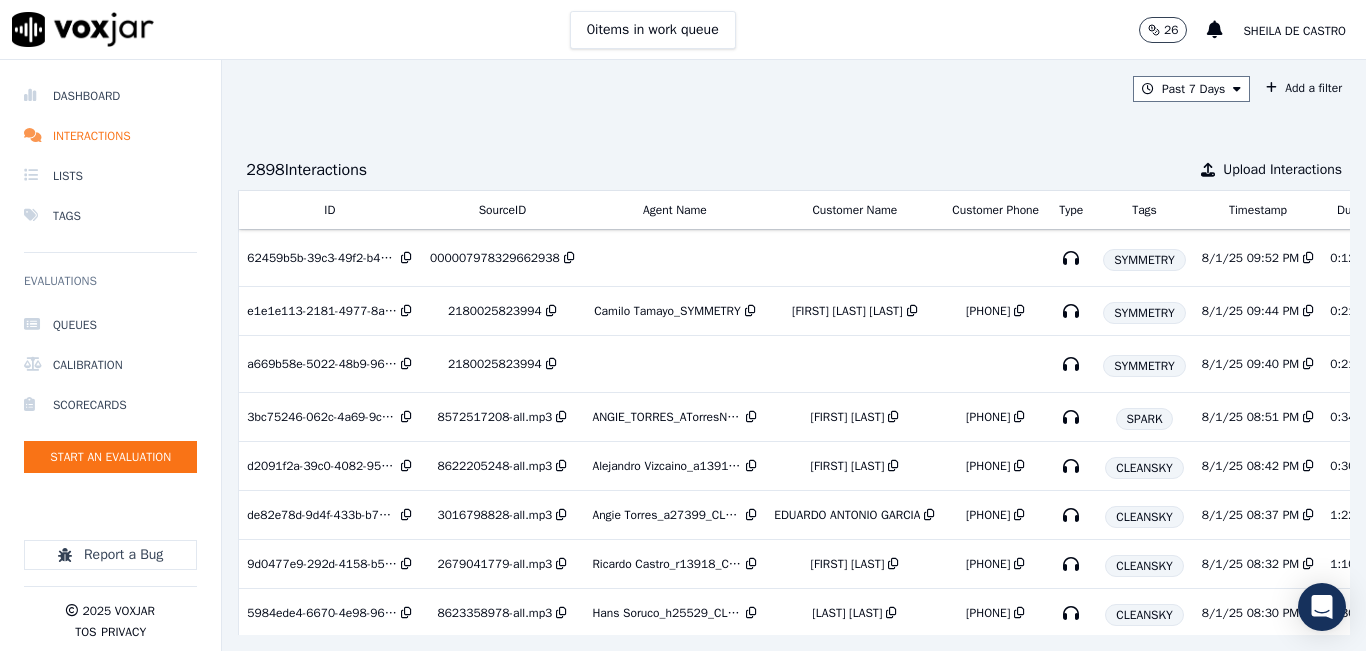 scroll, scrollTop: 0, scrollLeft: 0, axis: both 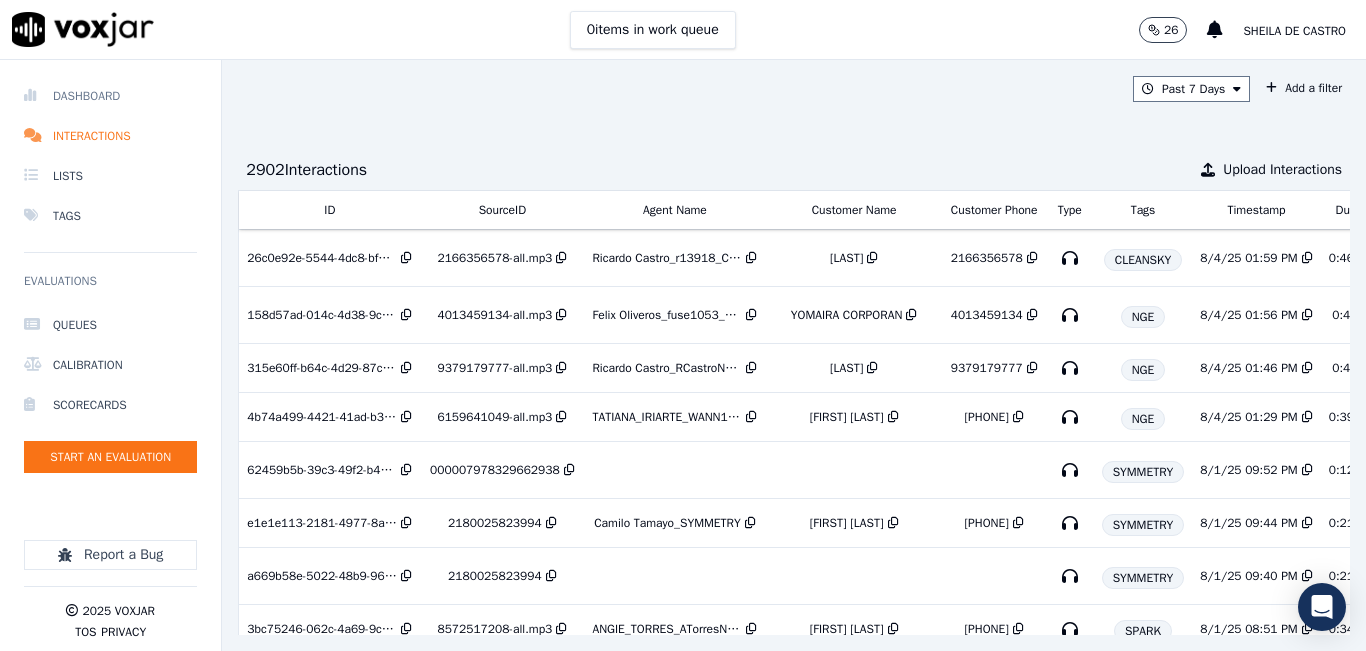 click on "Dashboard" at bounding box center [110, 96] 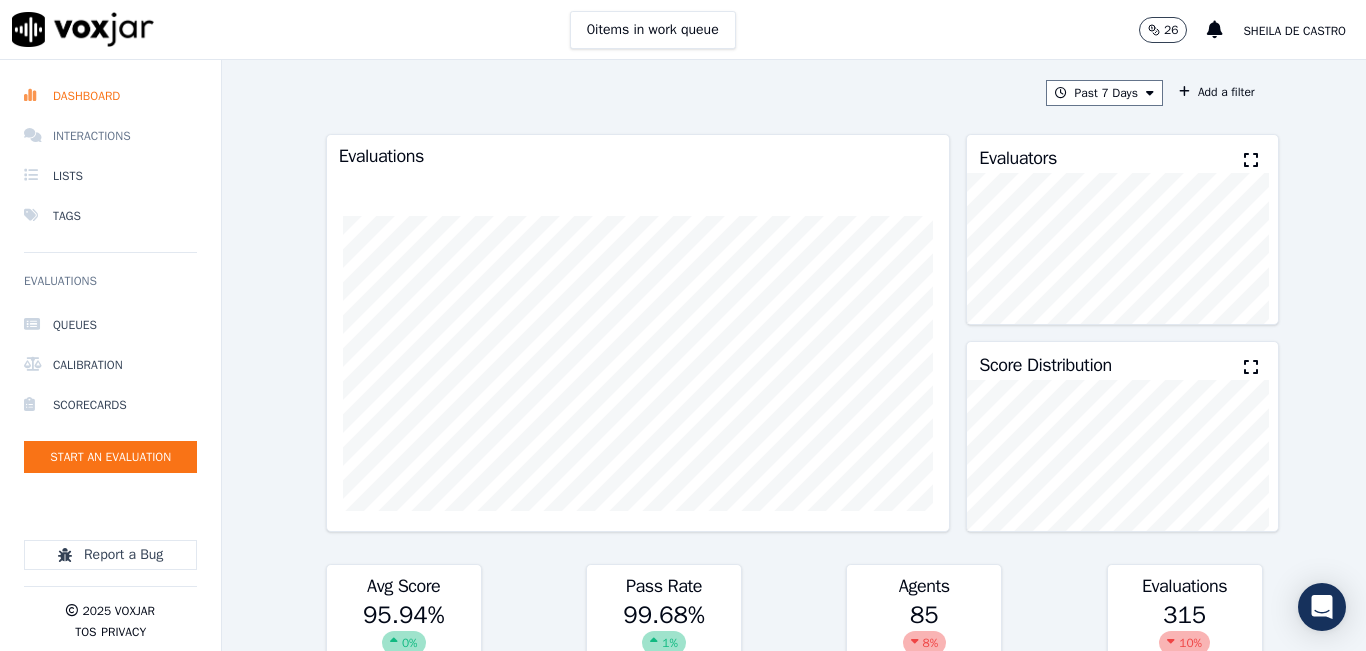 click on "Interactions" at bounding box center (110, 136) 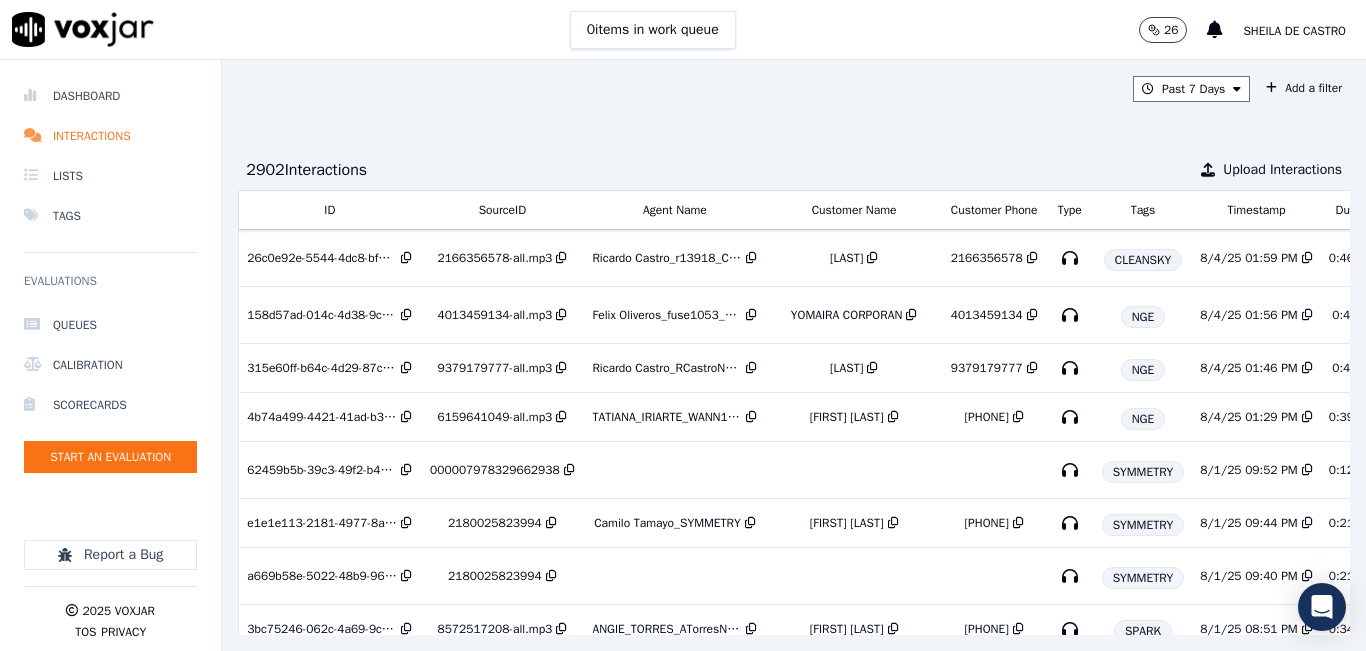click on "0  items in work queue     26         Sheila De Castro" at bounding box center [683, 30] 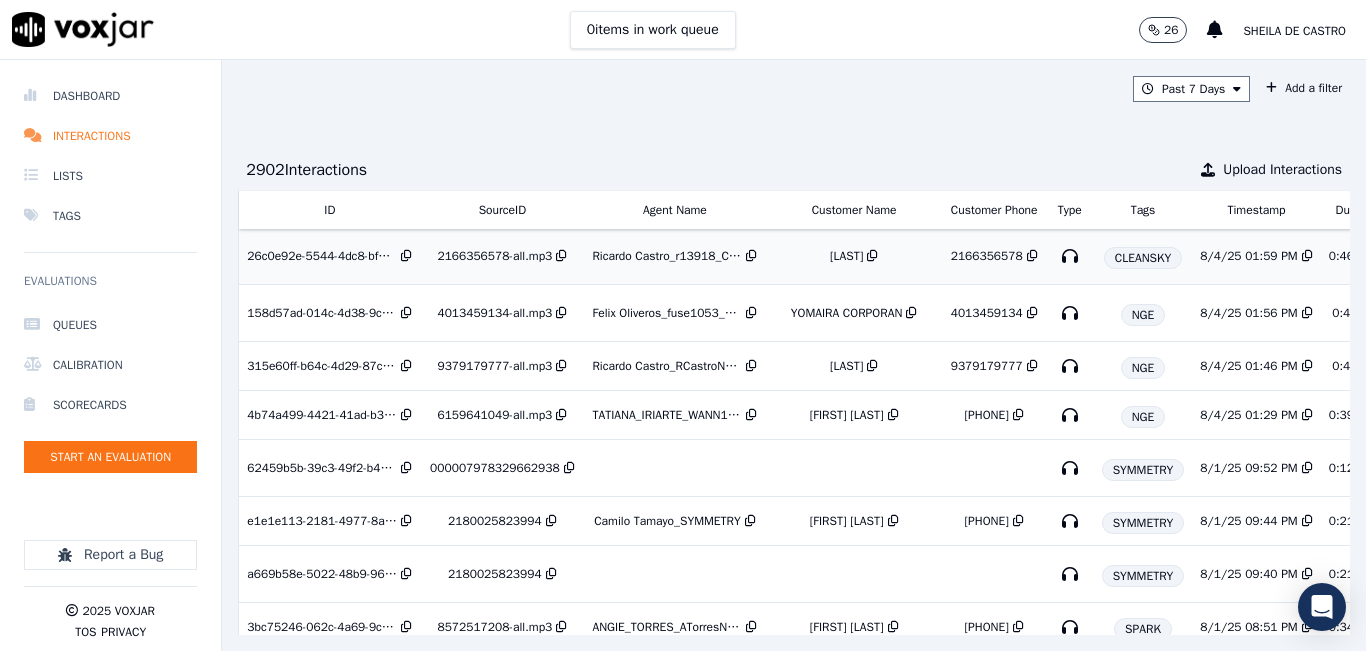 scroll, scrollTop: 0, scrollLeft: 0, axis: both 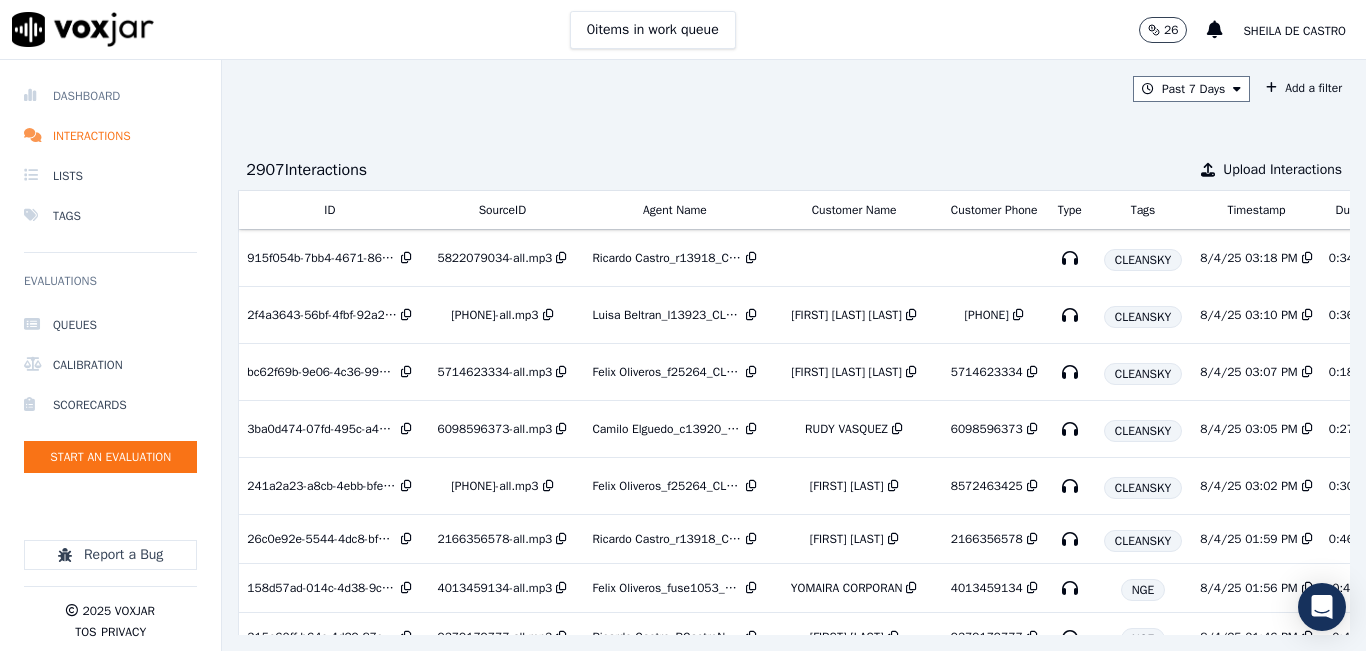 click on "Dashboard" at bounding box center (110, 96) 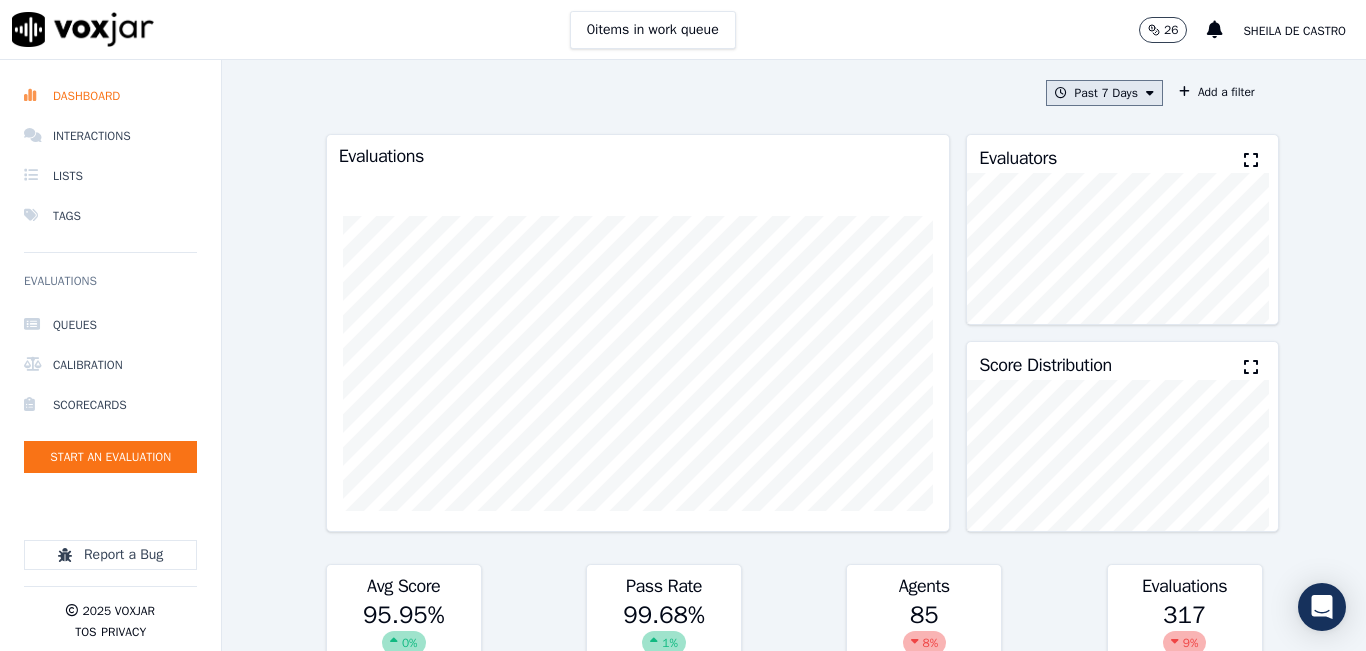 drag, startPoint x: 1096, startPoint y: 92, endPoint x: 1087, endPoint y: 100, distance: 12.0415945 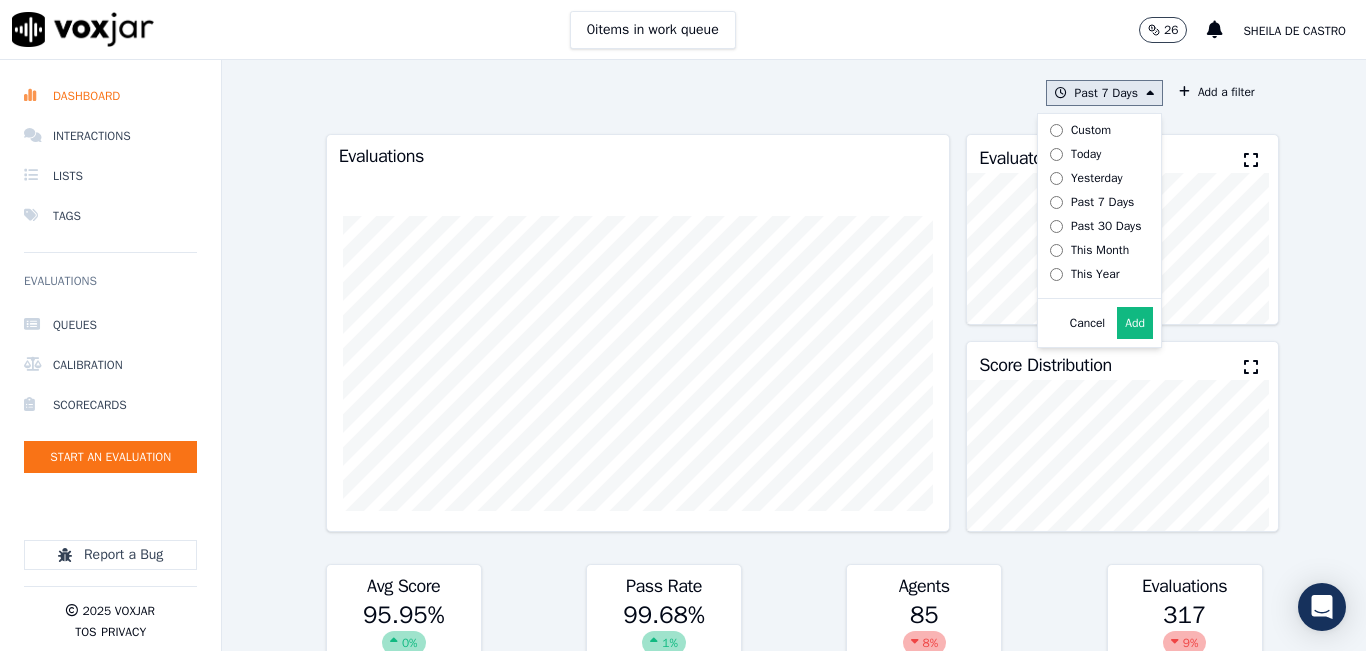 drag, startPoint x: 1057, startPoint y: 148, endPoint x: 1047, endPoint y: 159, distance: 14.866069 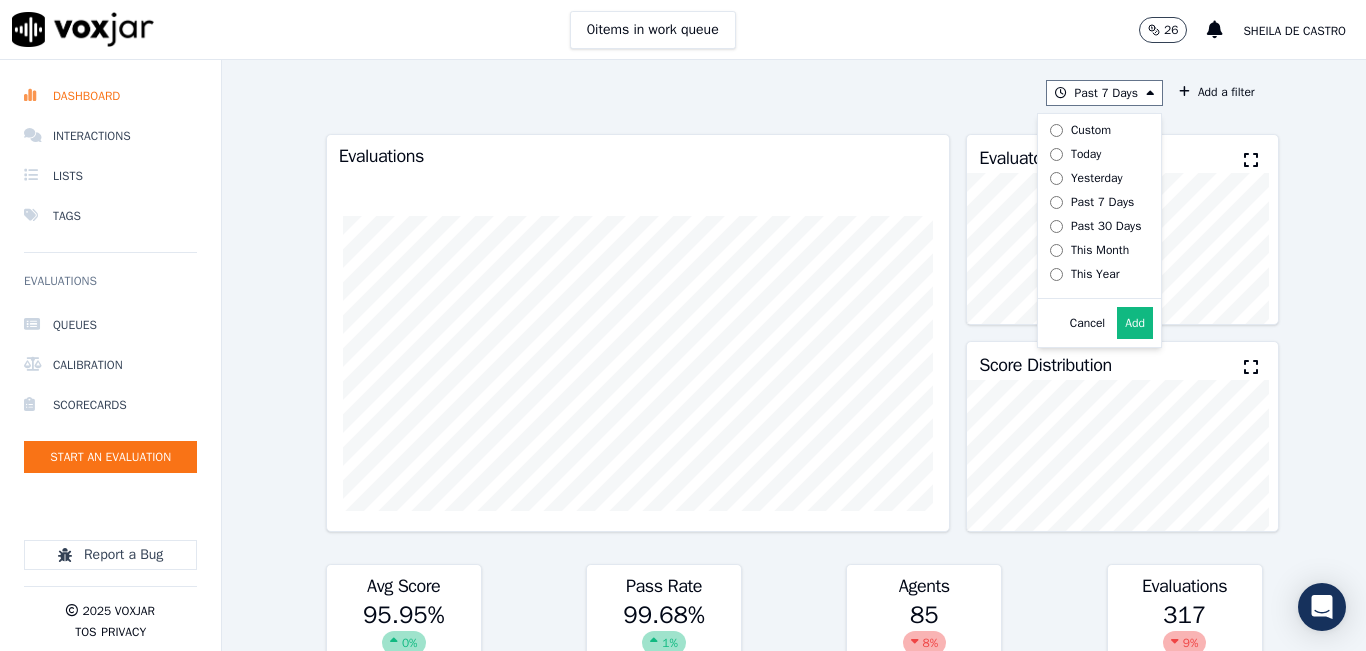 drag, startPoint x: 1108, startPoint y: 326, endPoint x: 1165, endPoint y: 325, distance: 57.00877 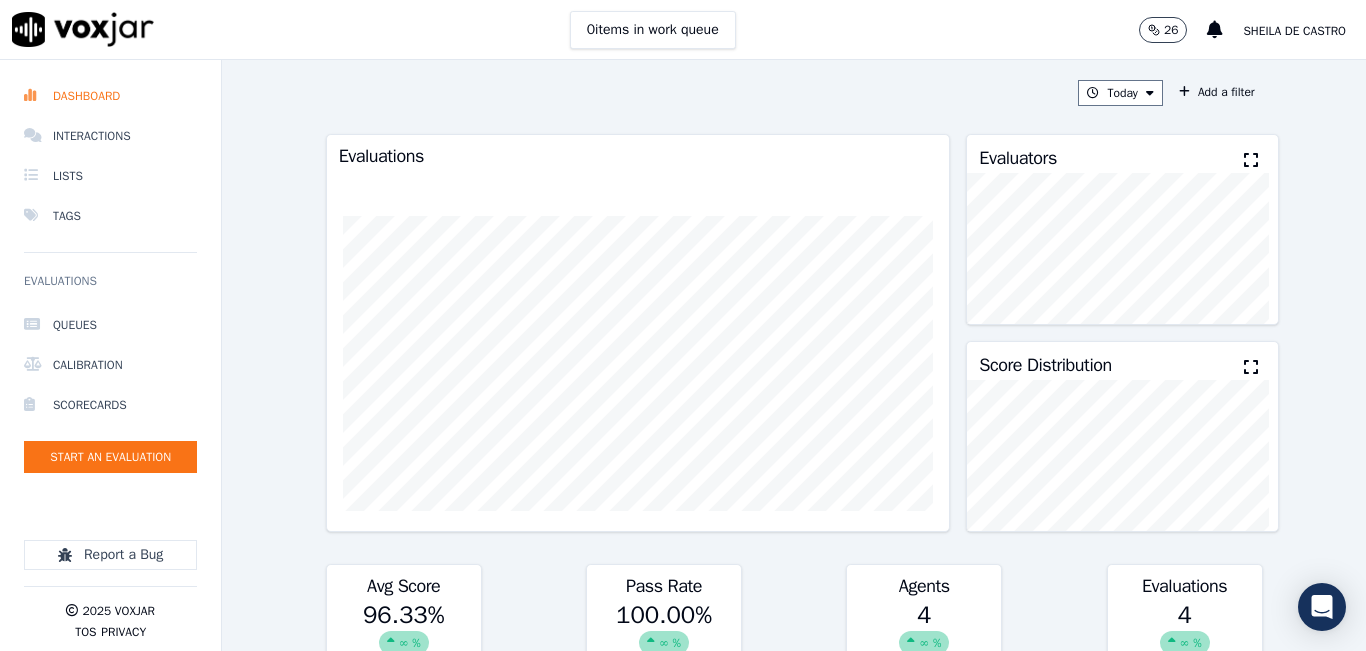 click 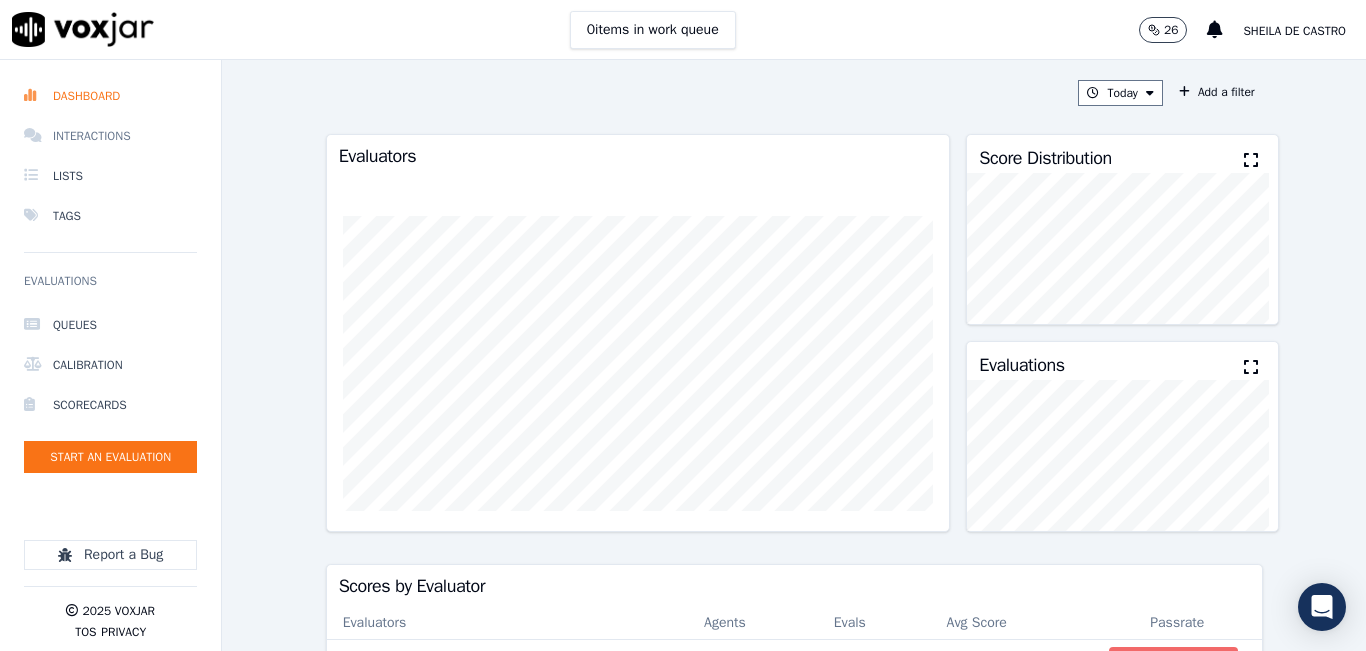 click on "Interactions" at bounding box center [110, 136] 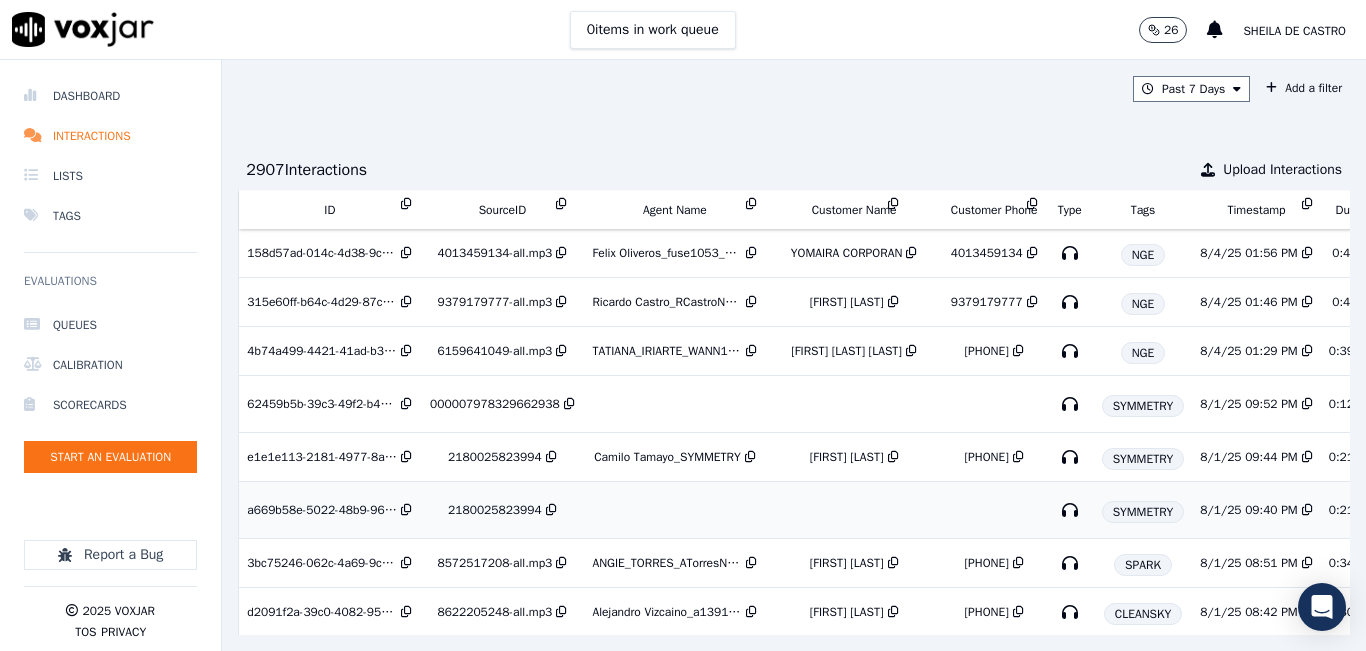 scroll, scrollTop: 300, scrollLeft: 0, axis: vertical 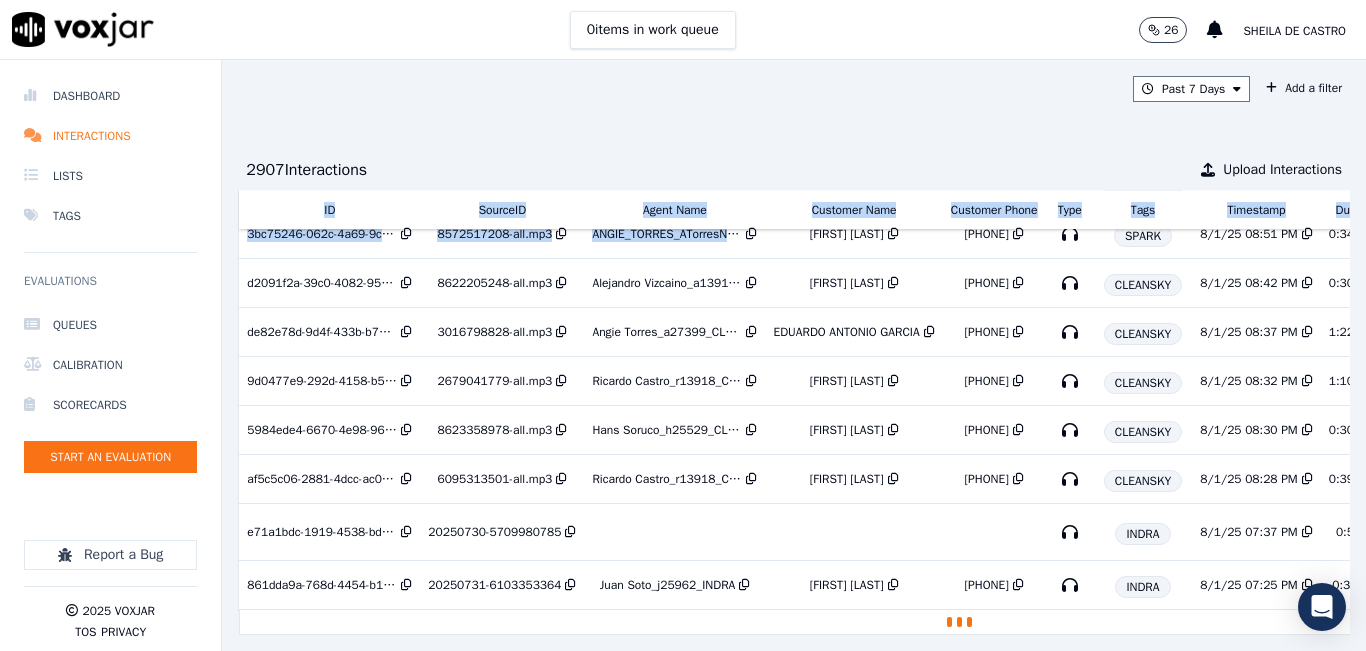 drag, startPoint x: 717, startPoint y: 587, endPoint x: 1063, endPoint y: 626, distance: 348.19104 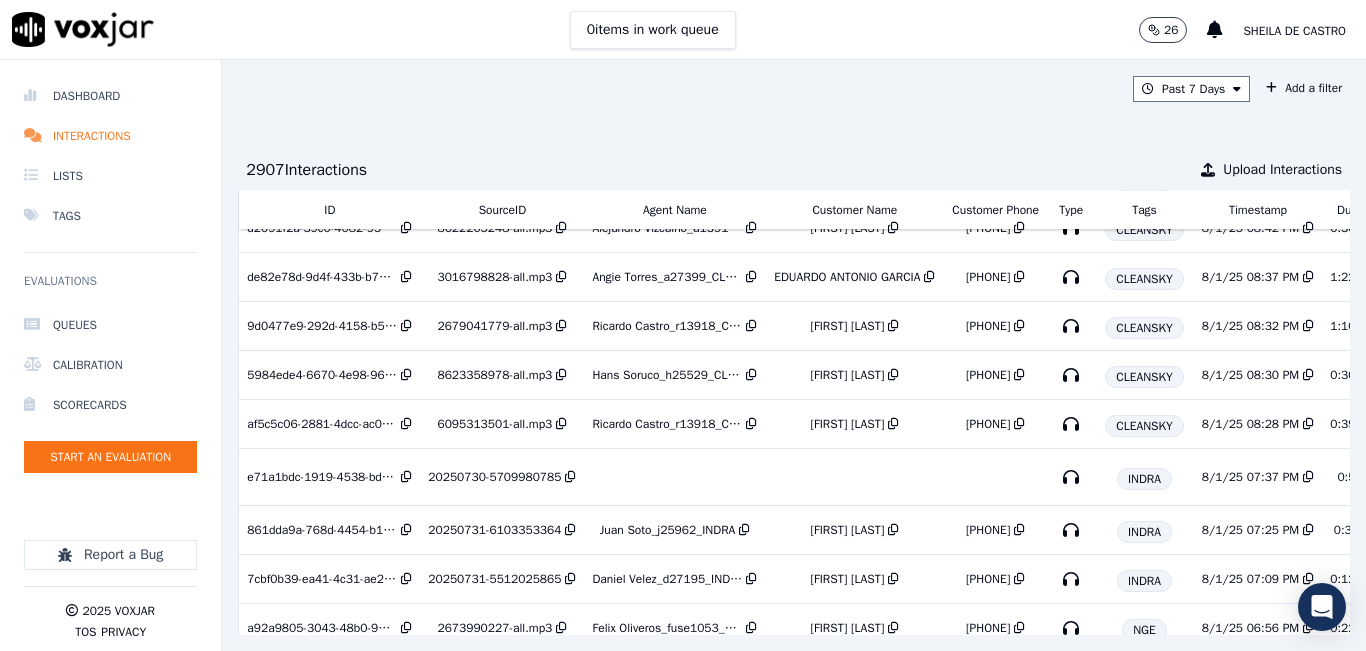 click on "Past 7 Days
Add a filter
2907  Interaction s       Upload Interactions     ID   SourceID   Agent Name   Customer Name   Customer Phone   Type   Tags   Timestamp   Duration   Direction   Source     Export Scores         [ID]     [ID].mp3     [FIRST] [LAST]_[ID]_[COMPANY]           CLEANSKY 8/4/25 03:18 PM     0:34:10     INBOUND         No Evaluation Yet     [ID]     [ID].mp3     [FIRST] [LAST]_[ID]_[COMPANY]     [FIRST] [LAST] [LAST]     [PHONE]       CLEANSKY 8/4/25 03:10 PM     0:36:16     OUTBOUND         No Evaluation Yet     [ID]     [ID].mp3     [FIRST] [LAST]_[ID]_[COMPANY]     [FIRST] [LAST]   [PHONE]       CLEANSKY 8/4/25 03:07 PM     0:18:58     OUTBOUND         No Evaluation Yet     [ID]     [ID].mp3     [FIRST] [LAST]_[ID]_[COMPANY]     [FIRST] [LAST]     [PHONE]" at bounding box center (794, 355) 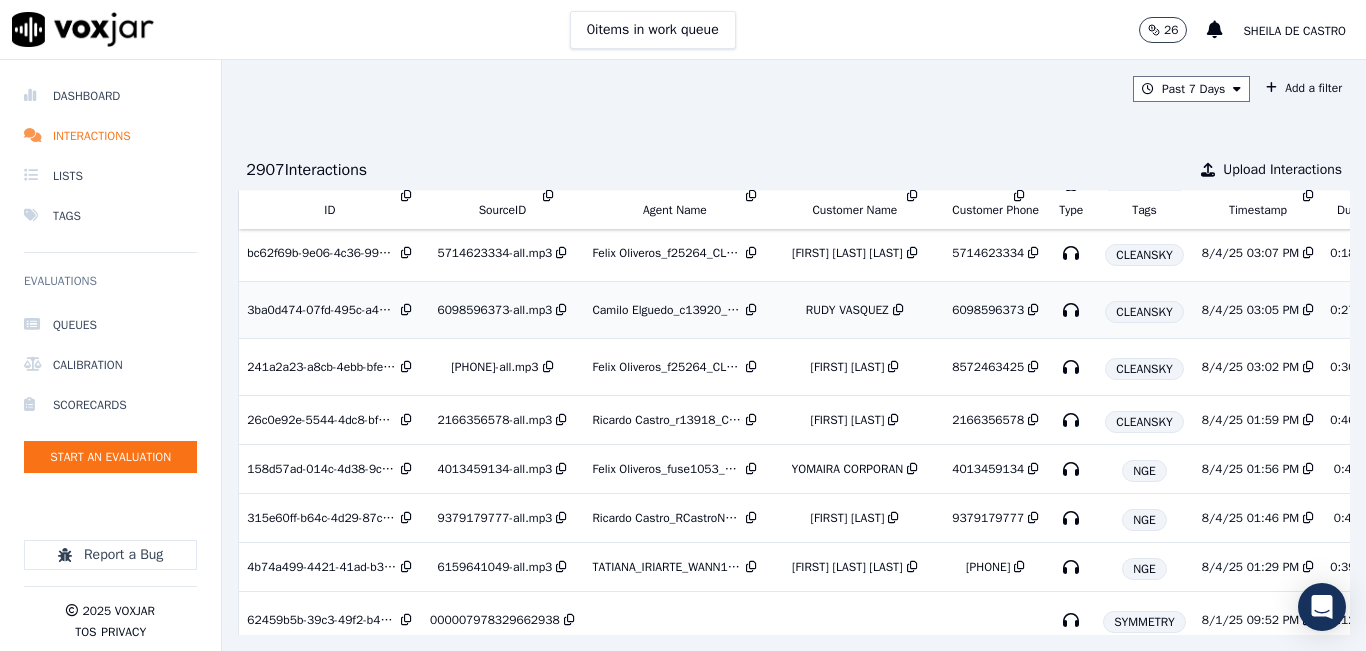 scroll, scrollTop: 0, scrollLeft: 0, axis: both 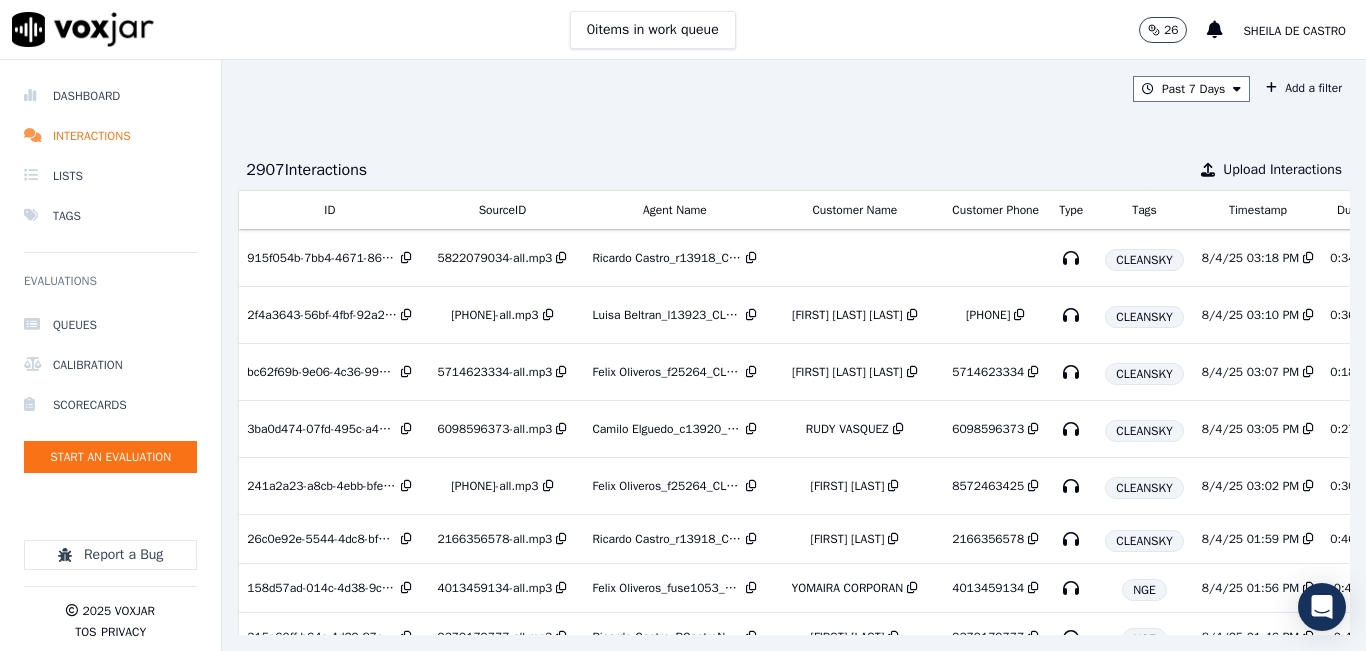 click on "Sheila De Castro" 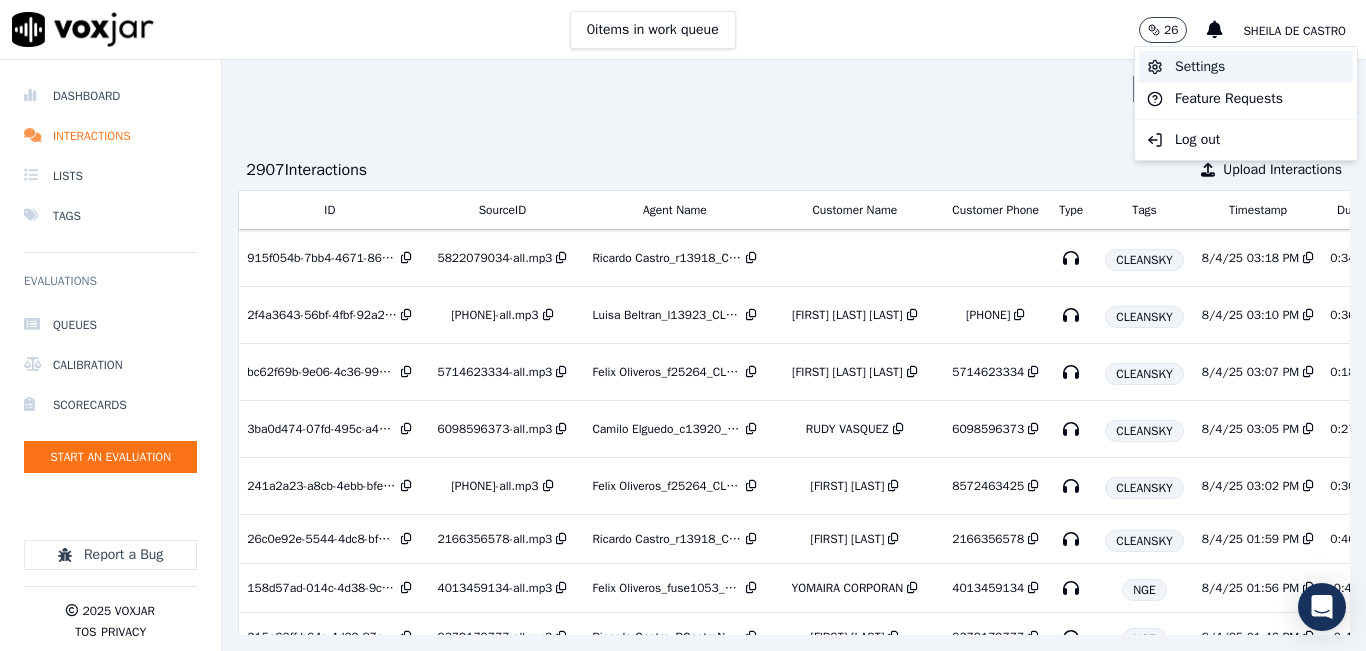 drag, startPoint x: 1214, startPoint y: 61, endPoint x: 1214, endPoint y: 73, distance: 12 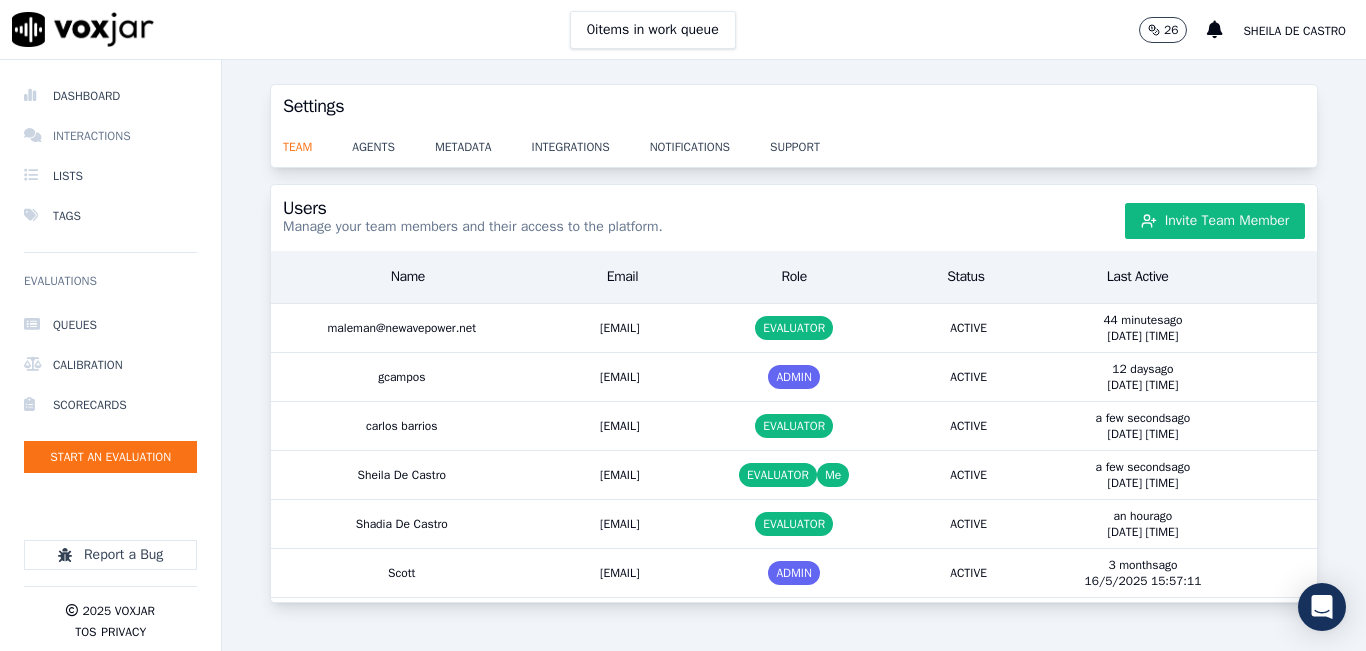click on "Interactions" at bounding box center [110, 136] 